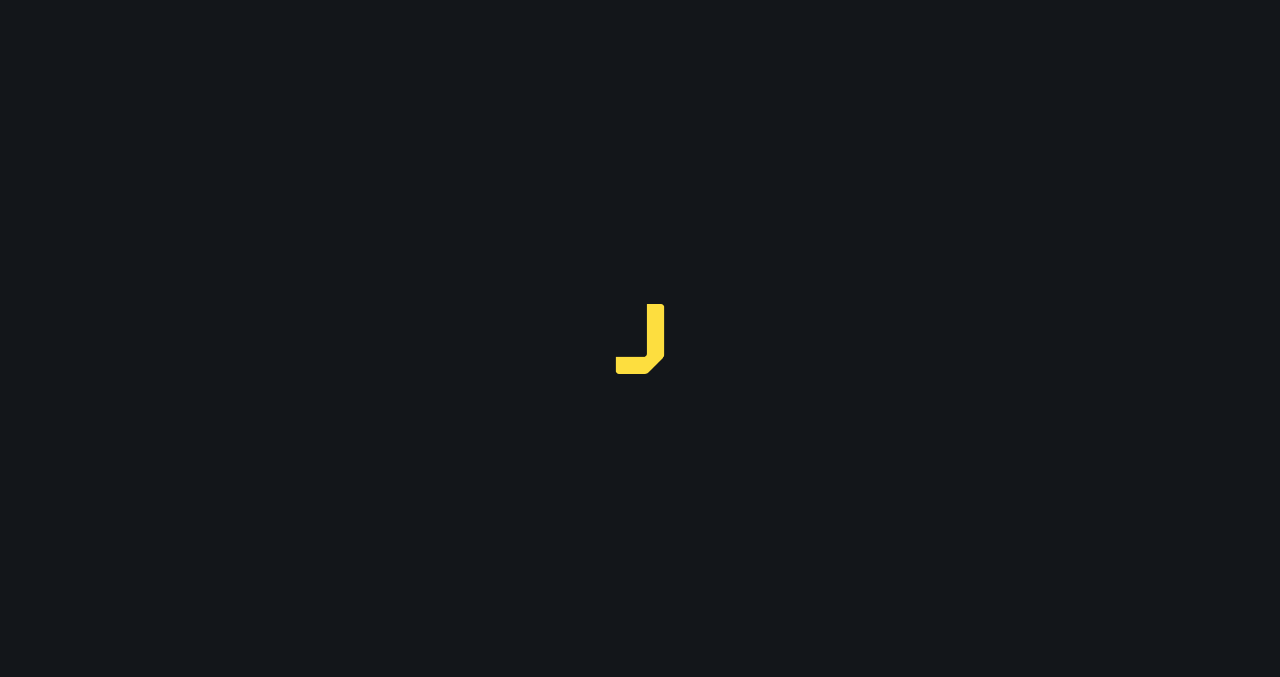 scroll, scrollTop: 0, scrollLeft: 0, axis: both 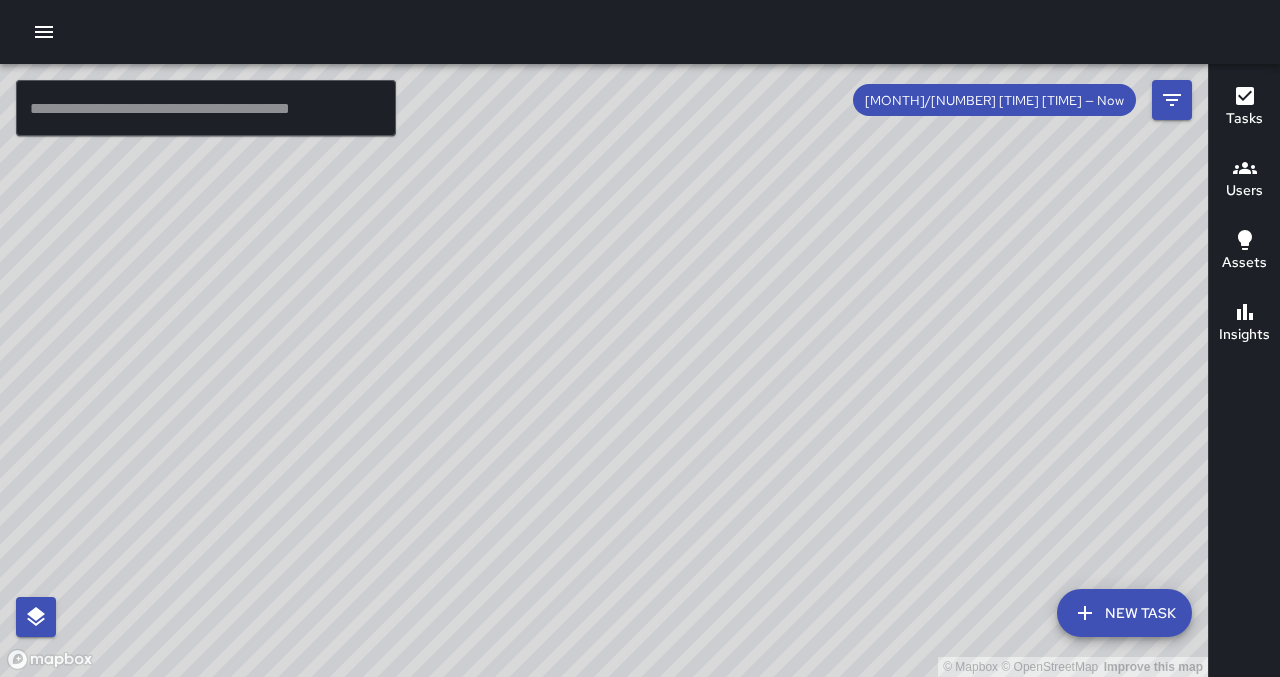 drag, startPoint x: 993, startPoint y: 319, endPoint x: 259, endPoint y: 342, distance: 734.3603 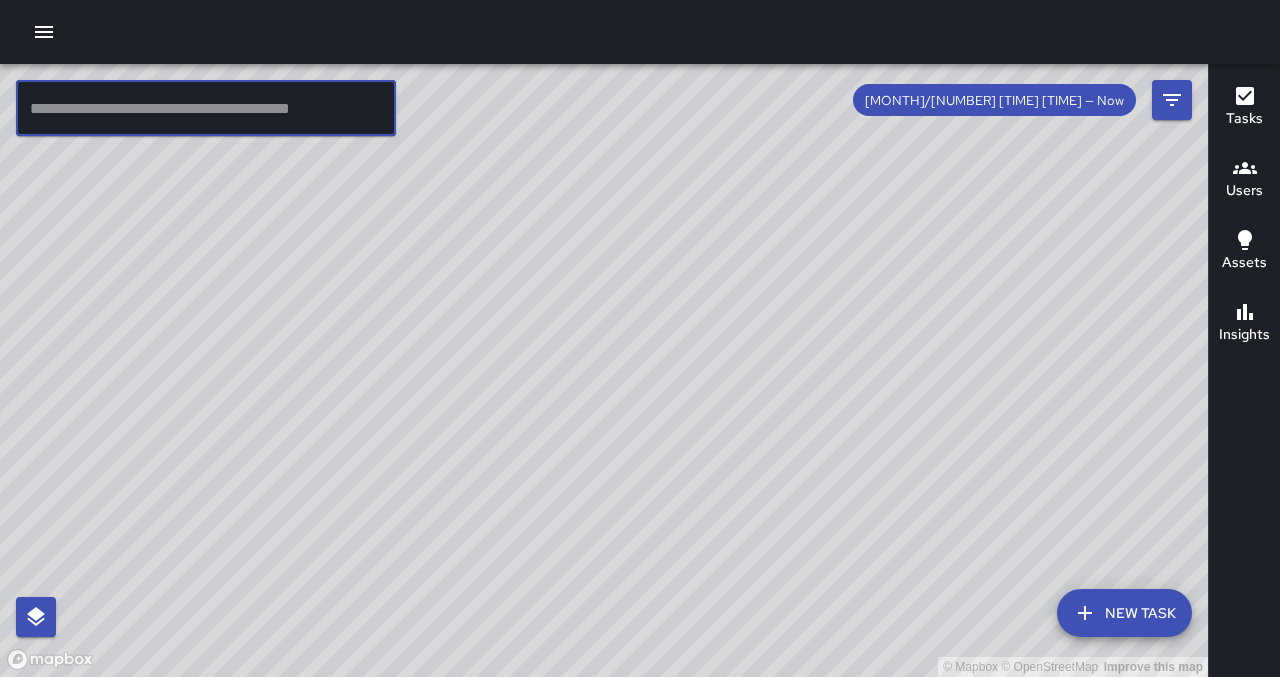 click at bounding box center [206, 108] 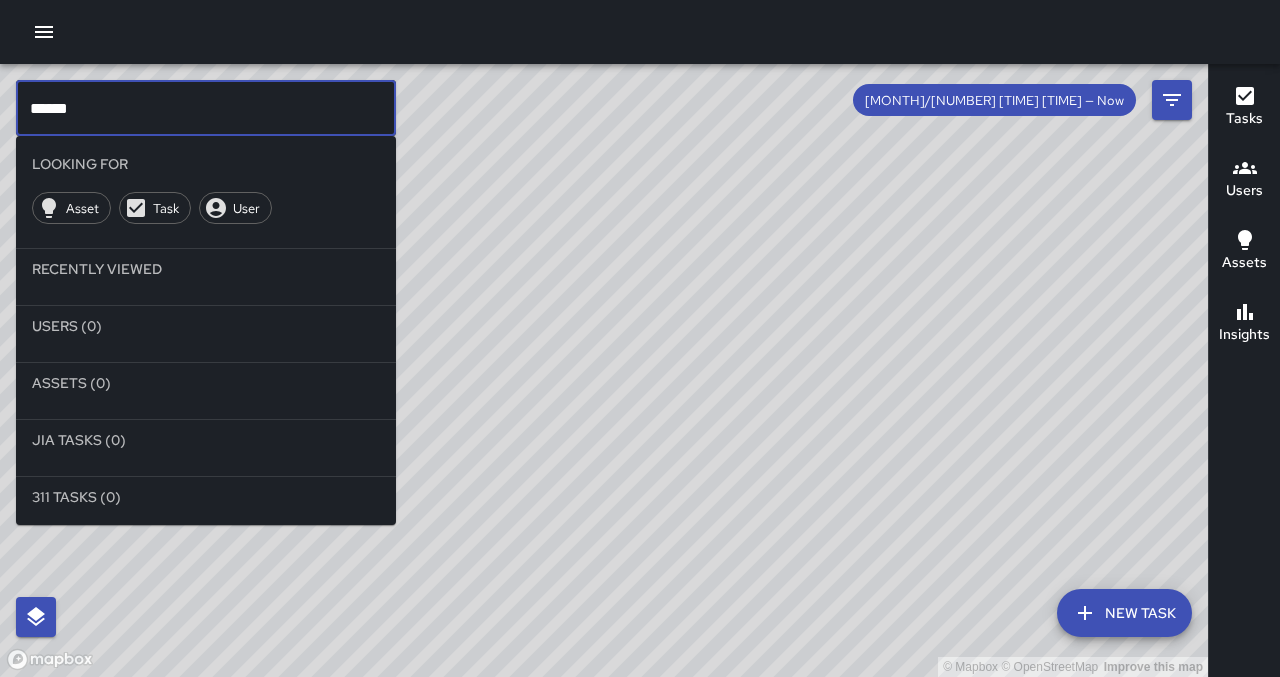 type on "******" 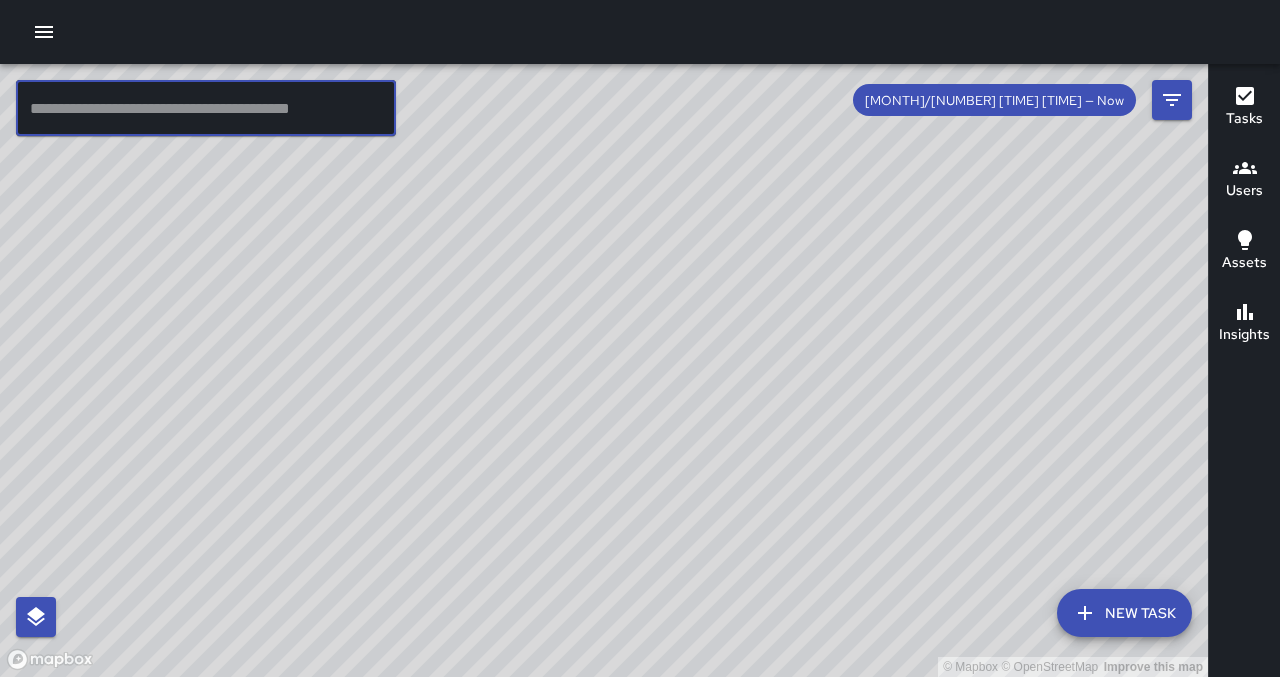 type 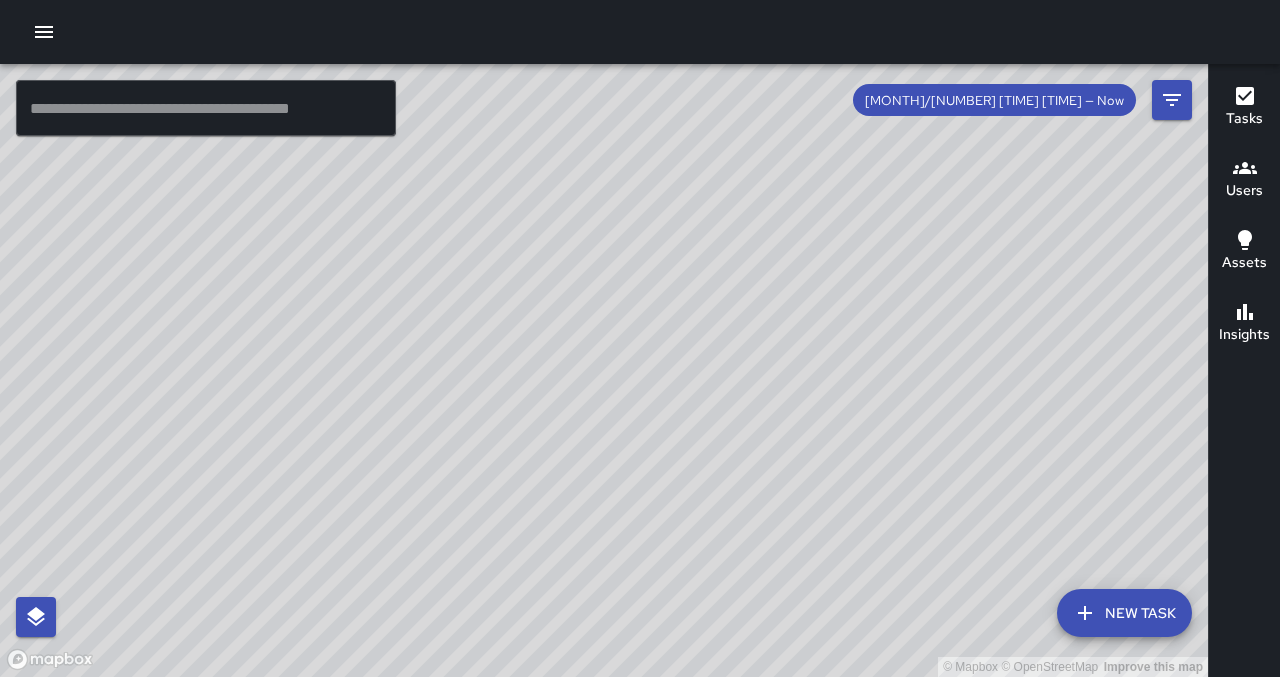 drag, startPoint x: 517, startPoint y: 392, endPoint x: 363, endPoint y: 352, distance: 159.11003 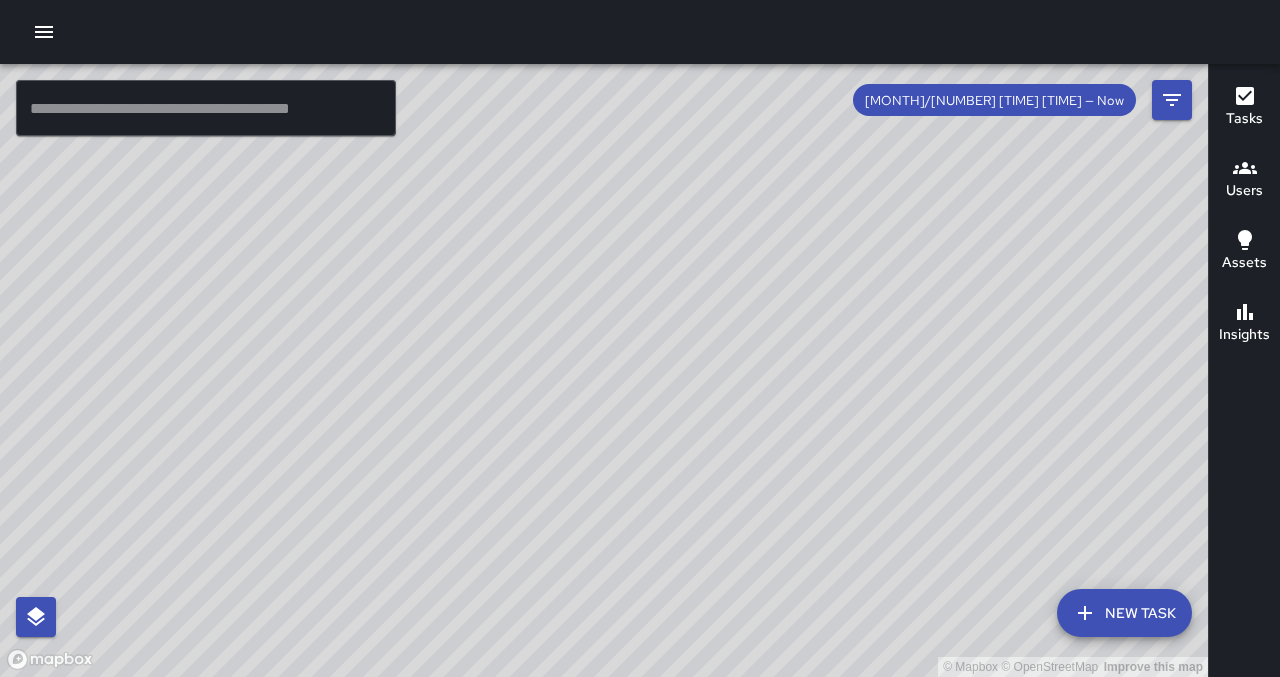 drag, startPoint x: 550, startPoint y: 503, endPoint x: 466, endPoint y: 426, distance: 113.951744 